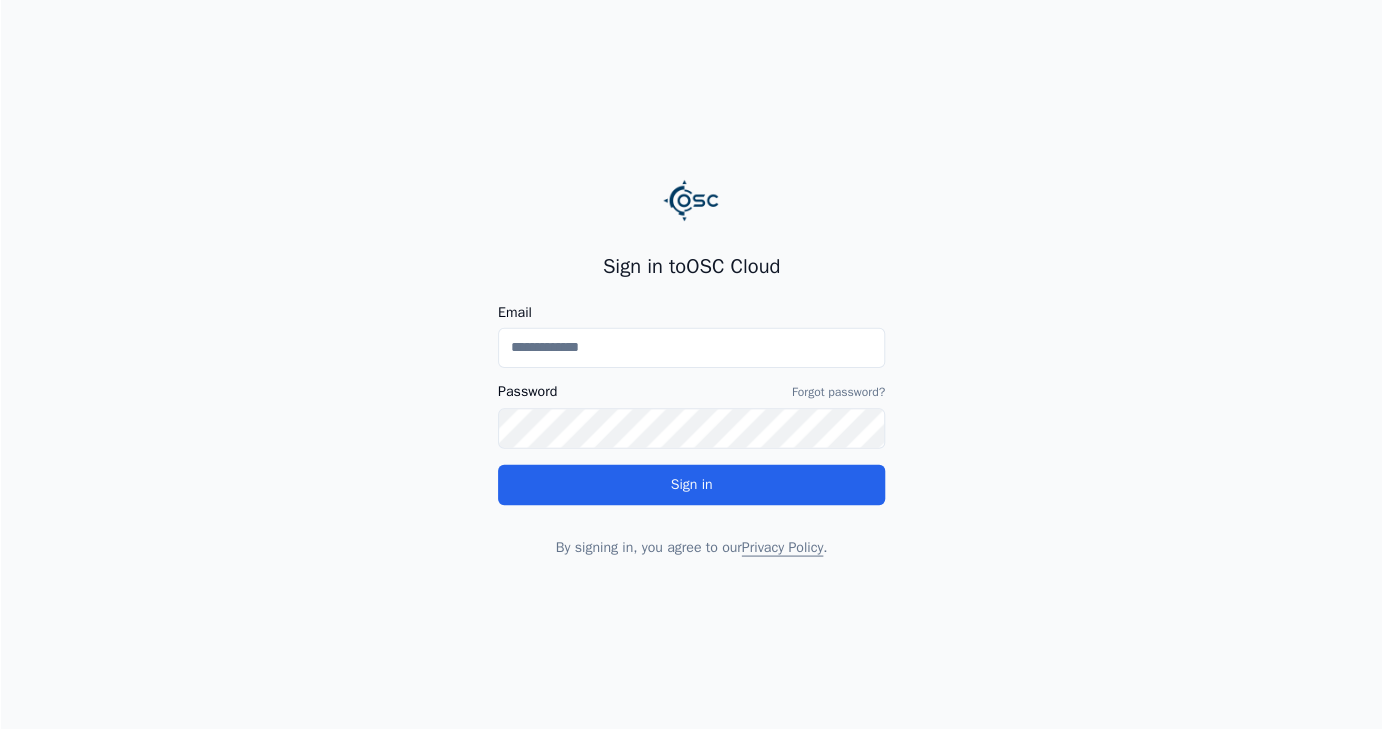 scroll, scrollTop: 0, scrollLeft: 0, axis: both 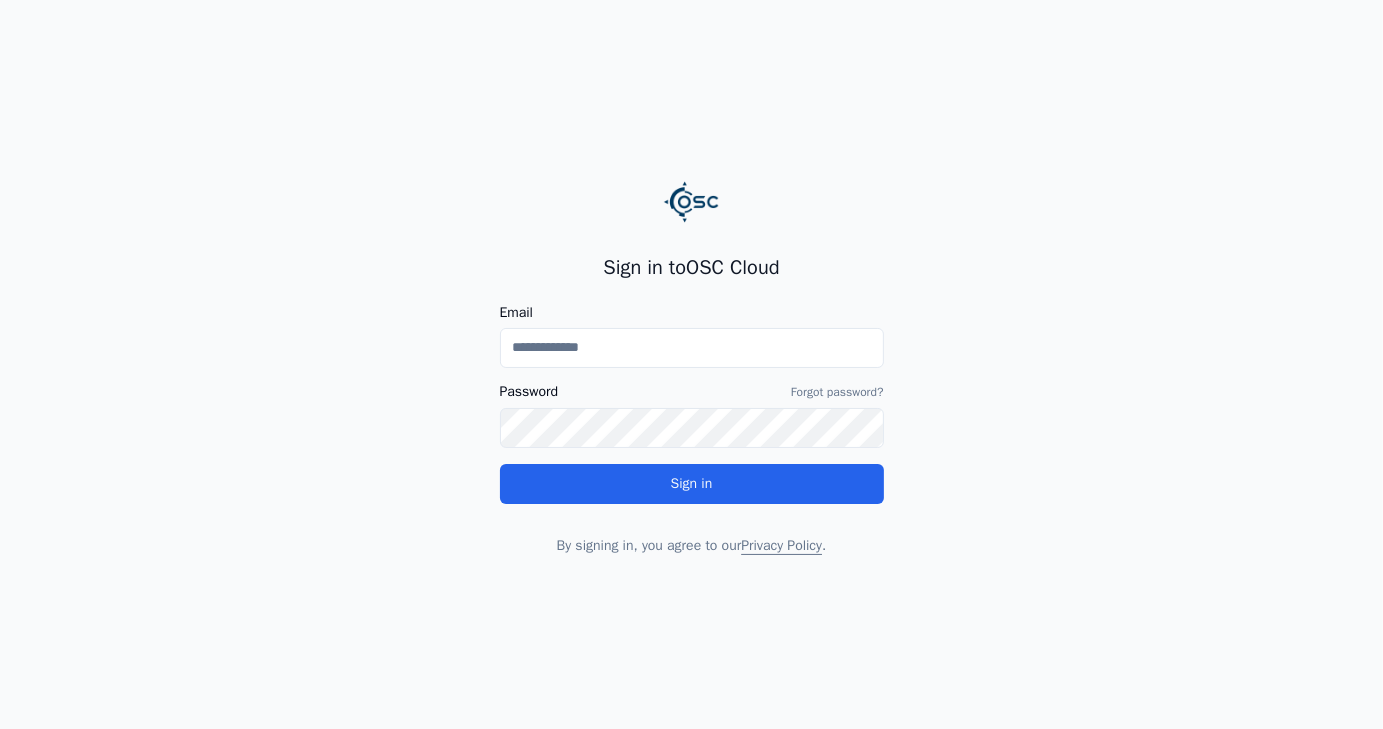click on "Email" at bounding box center (692, 348) 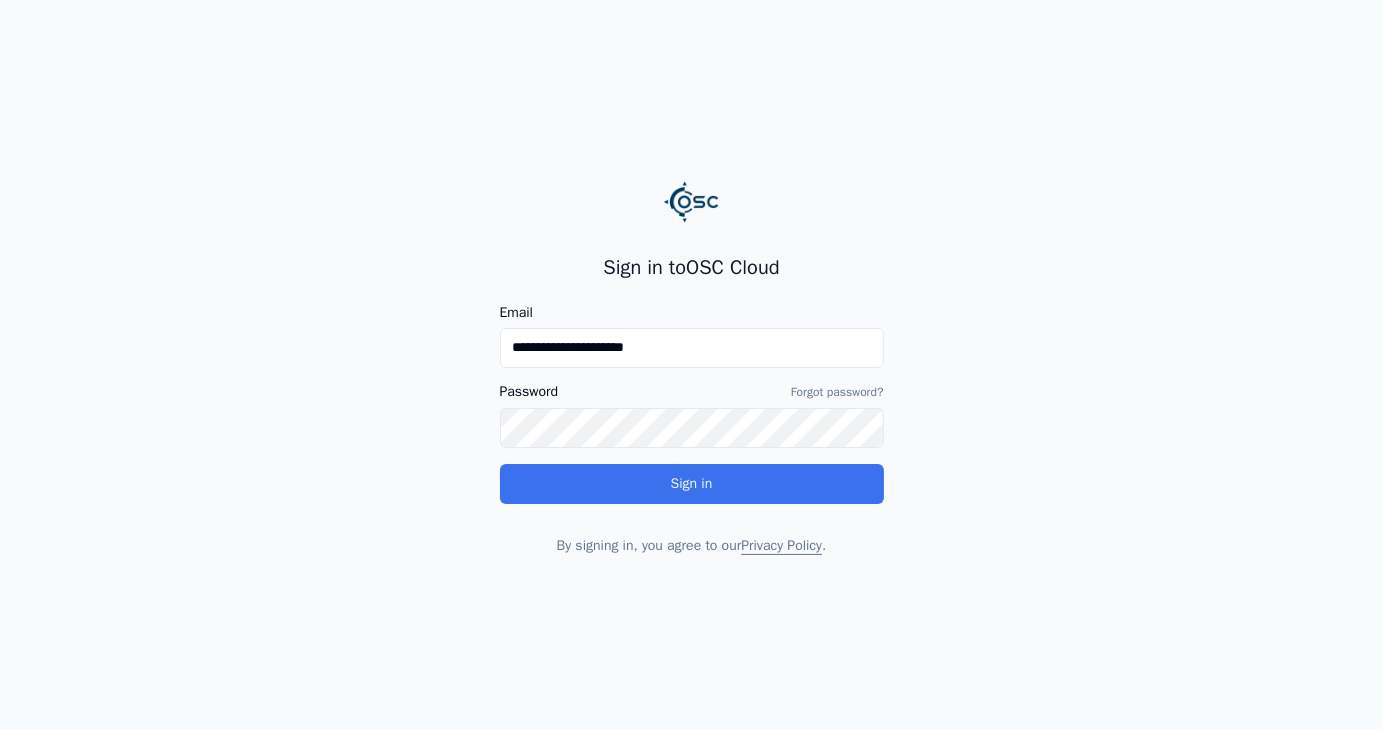 click on "Sign in" at bounding box center [692, 484] 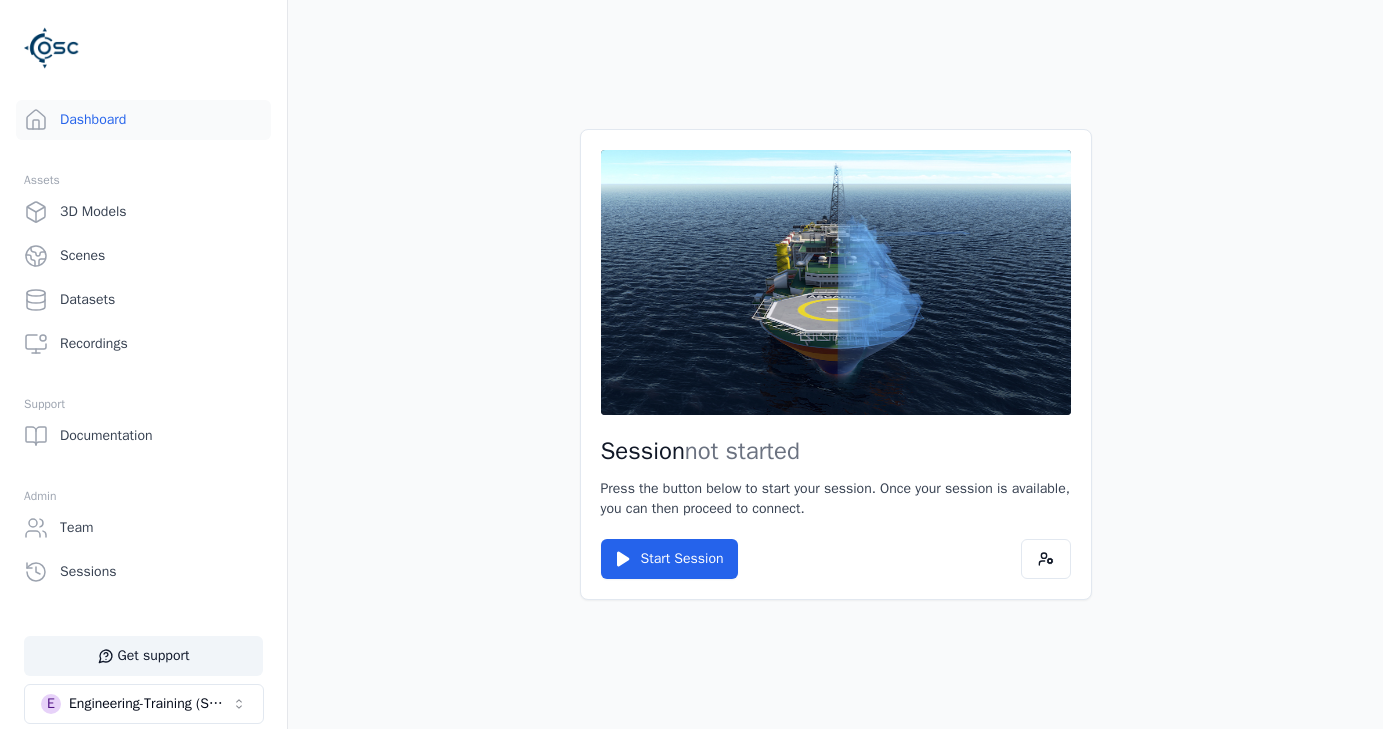 scroll, scrollTop: 0, scrollLeft: 0, axis: both 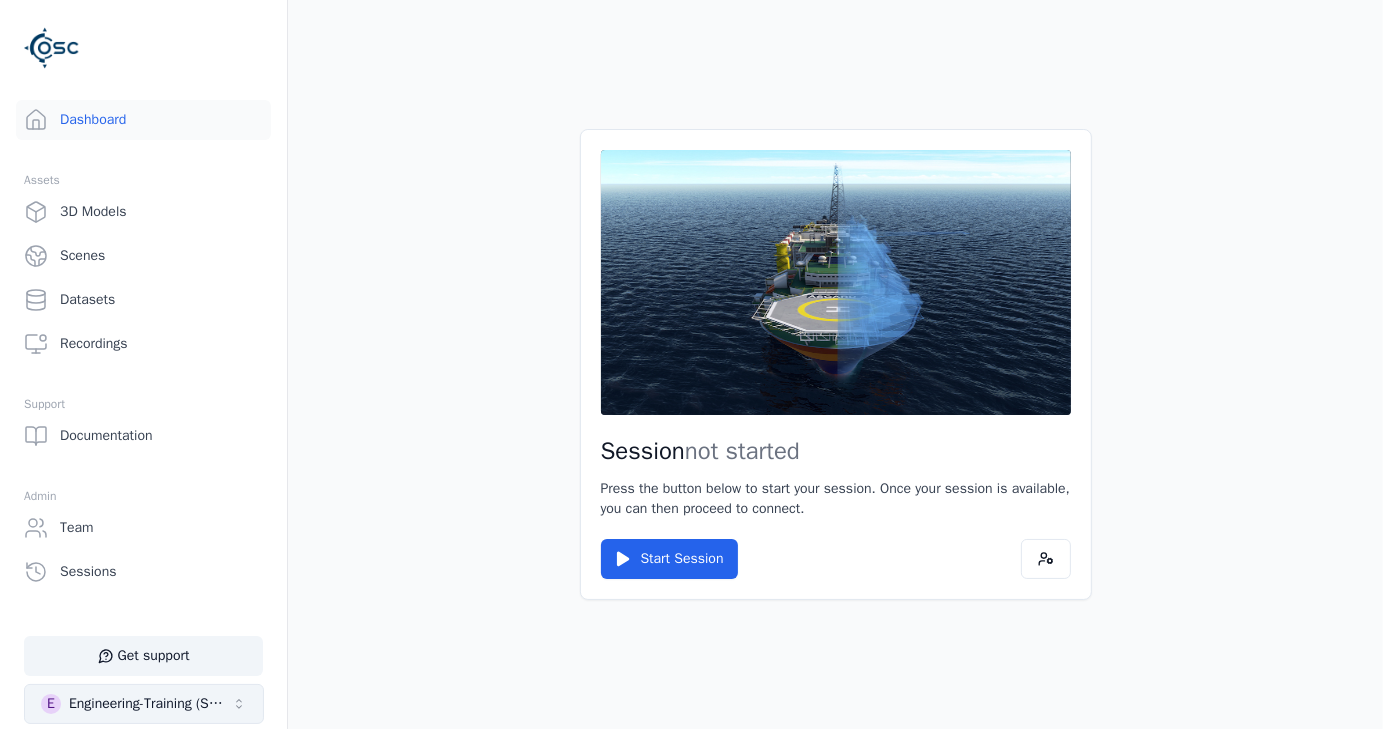 click on "Engineering-Training (SSO Staging)" at bounding box center [150, 704] 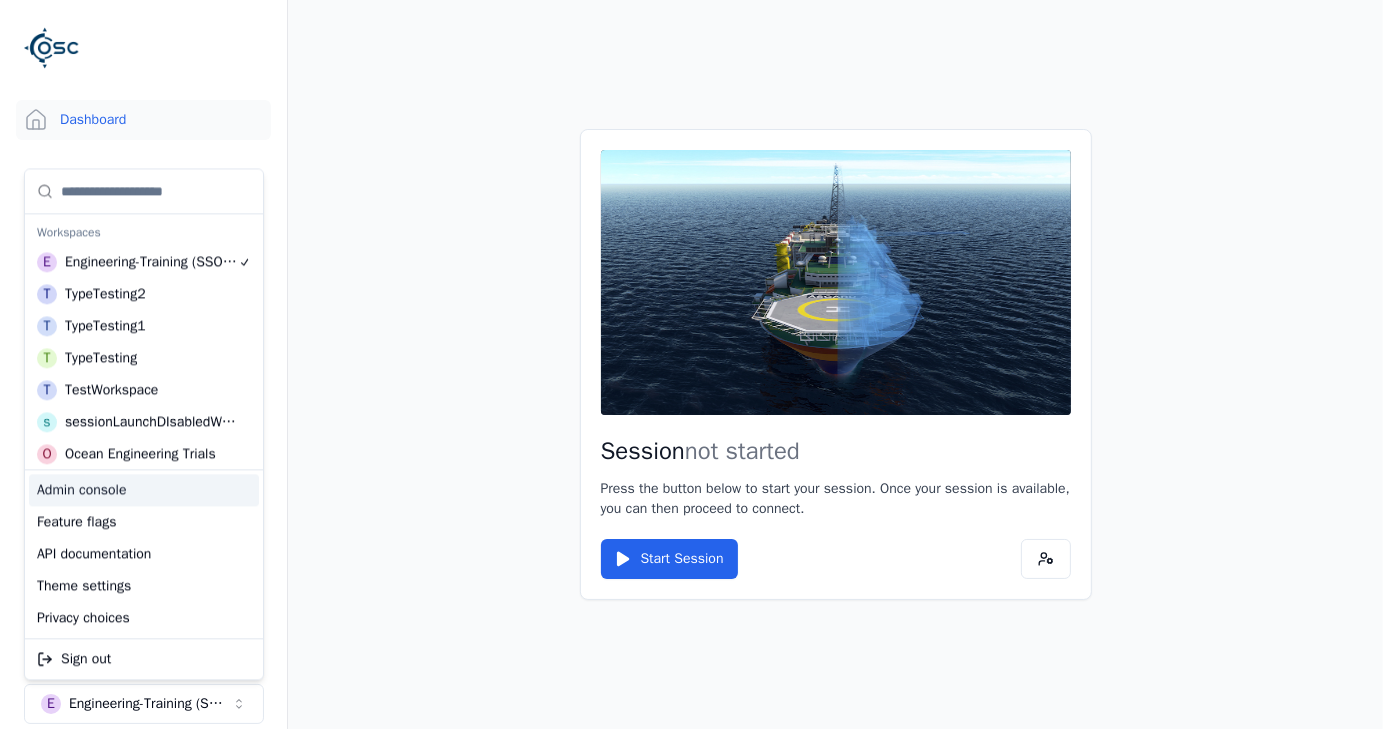 click on "Admin console" at bounding box center [144, 490] 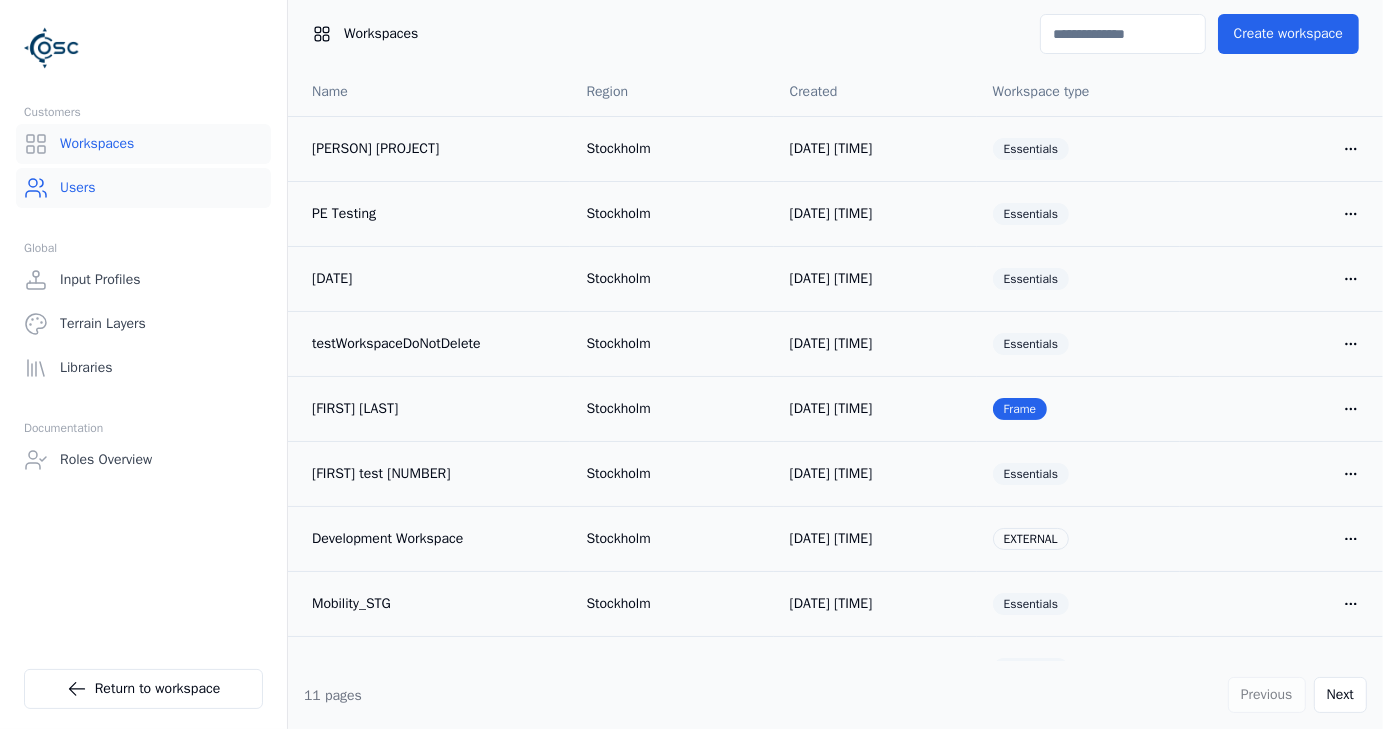 click on "Users" at bounding box center [143, 188] 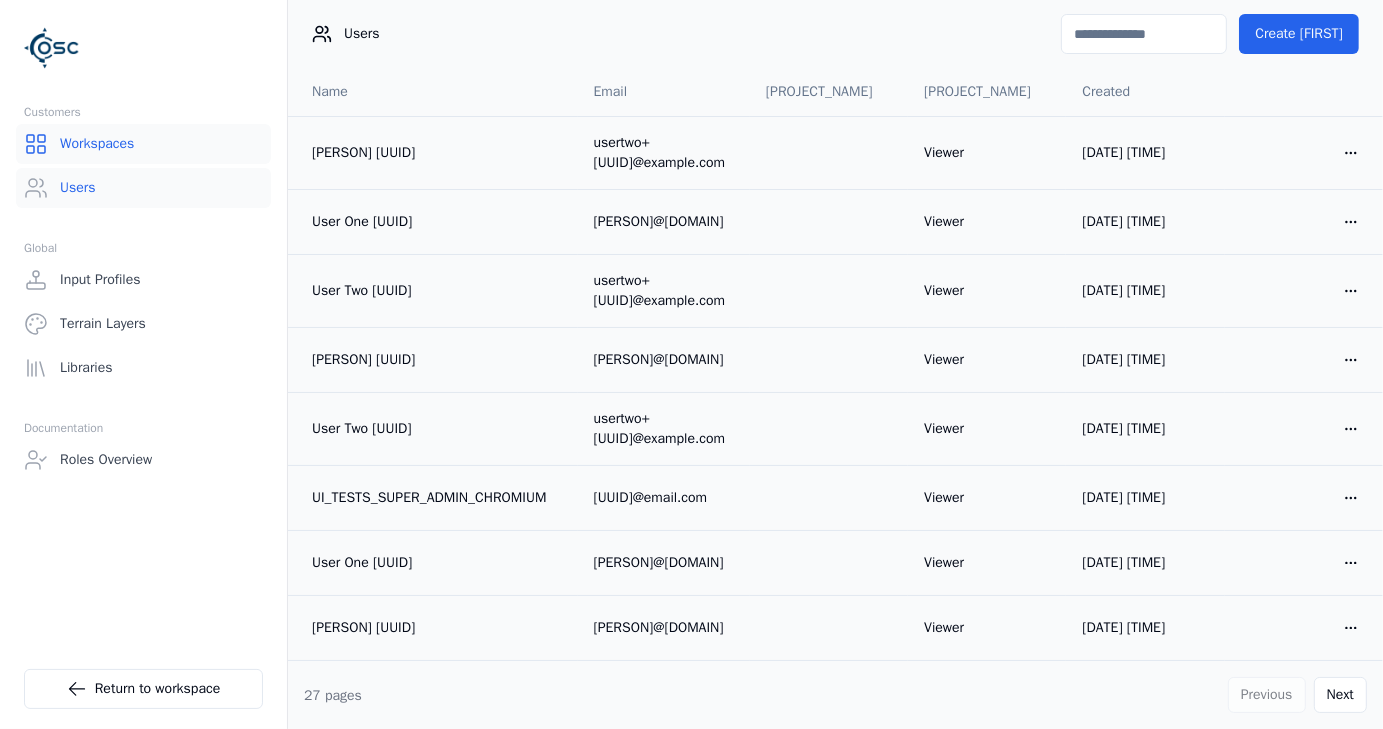 click on "Workspaces" at bounding box center [143, 144] 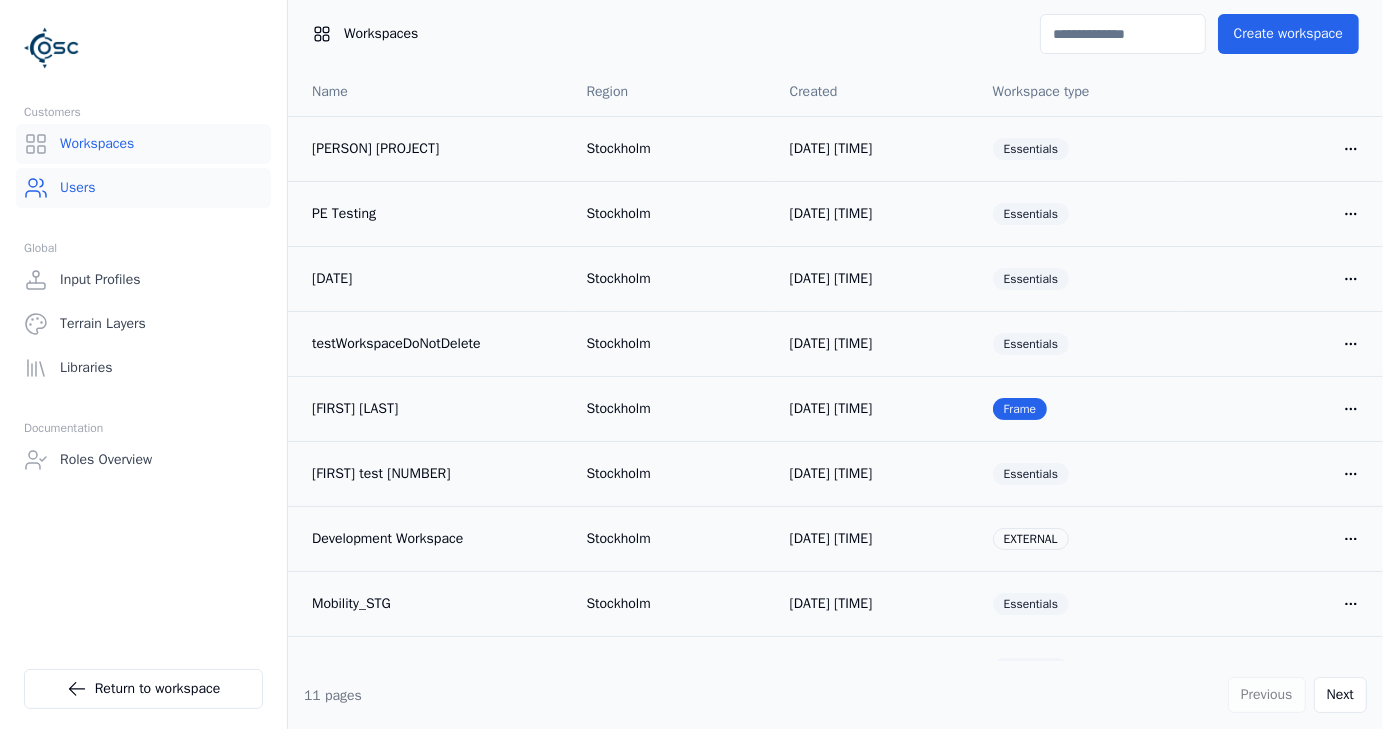 click on "Users" at bounding box center [143, 188] 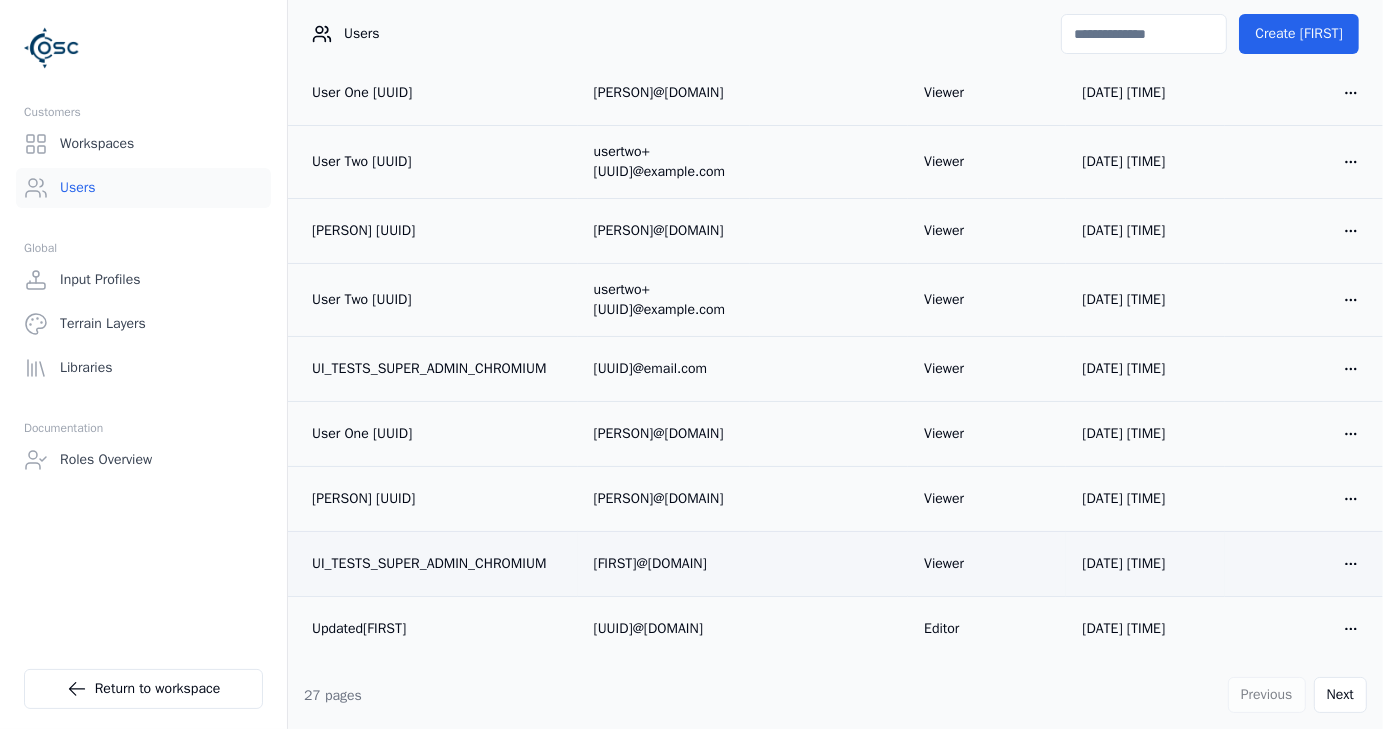 scroll, scrollTop: 0, scrollLeft: 0, axis: both 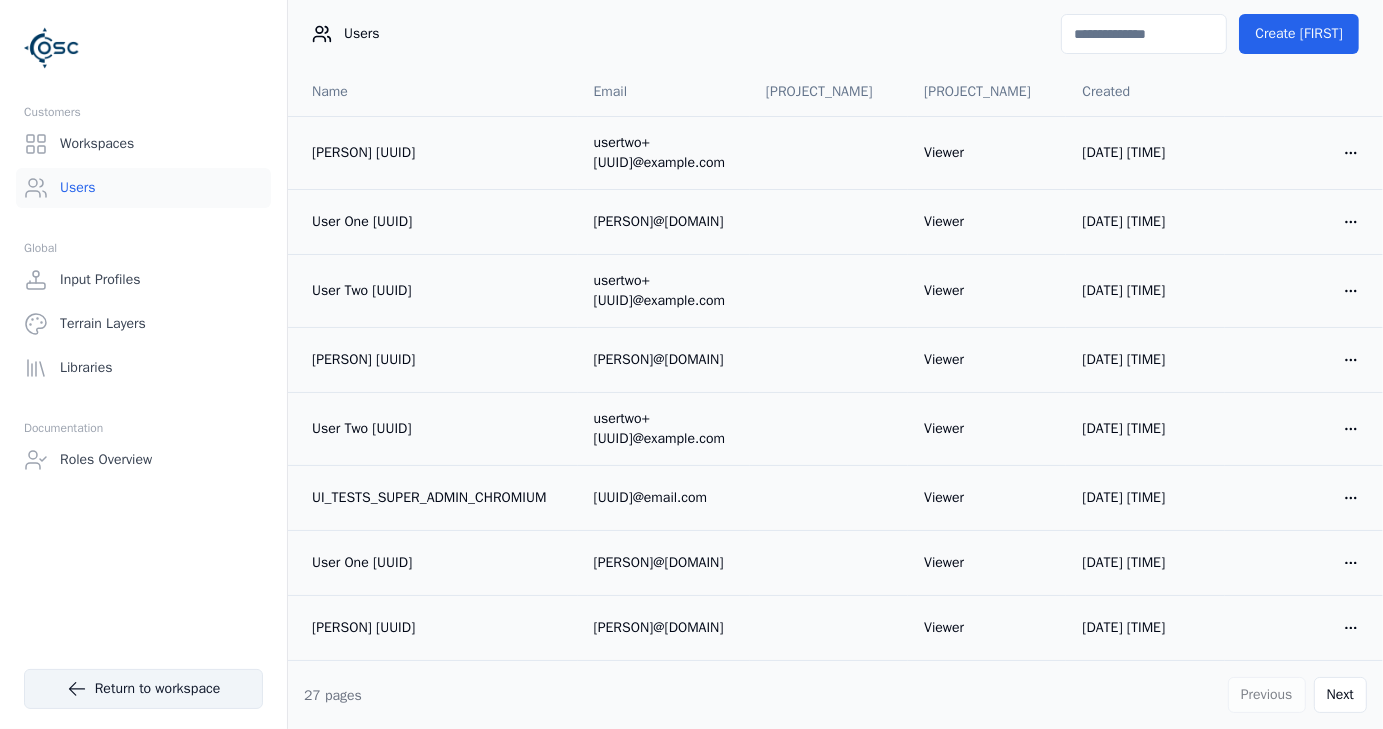 click on "Return to workspace" at bounding box center (143, 689) 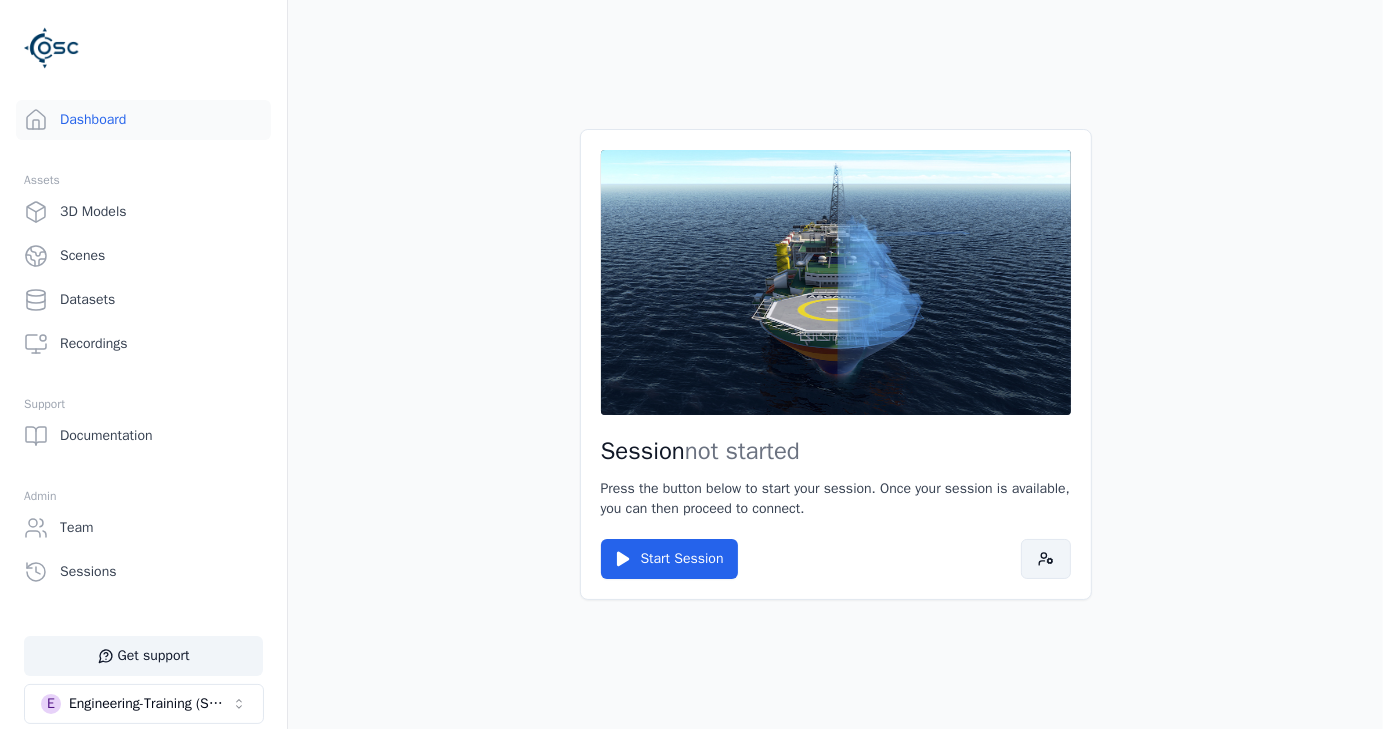 click at bounding box center [1046, 559] 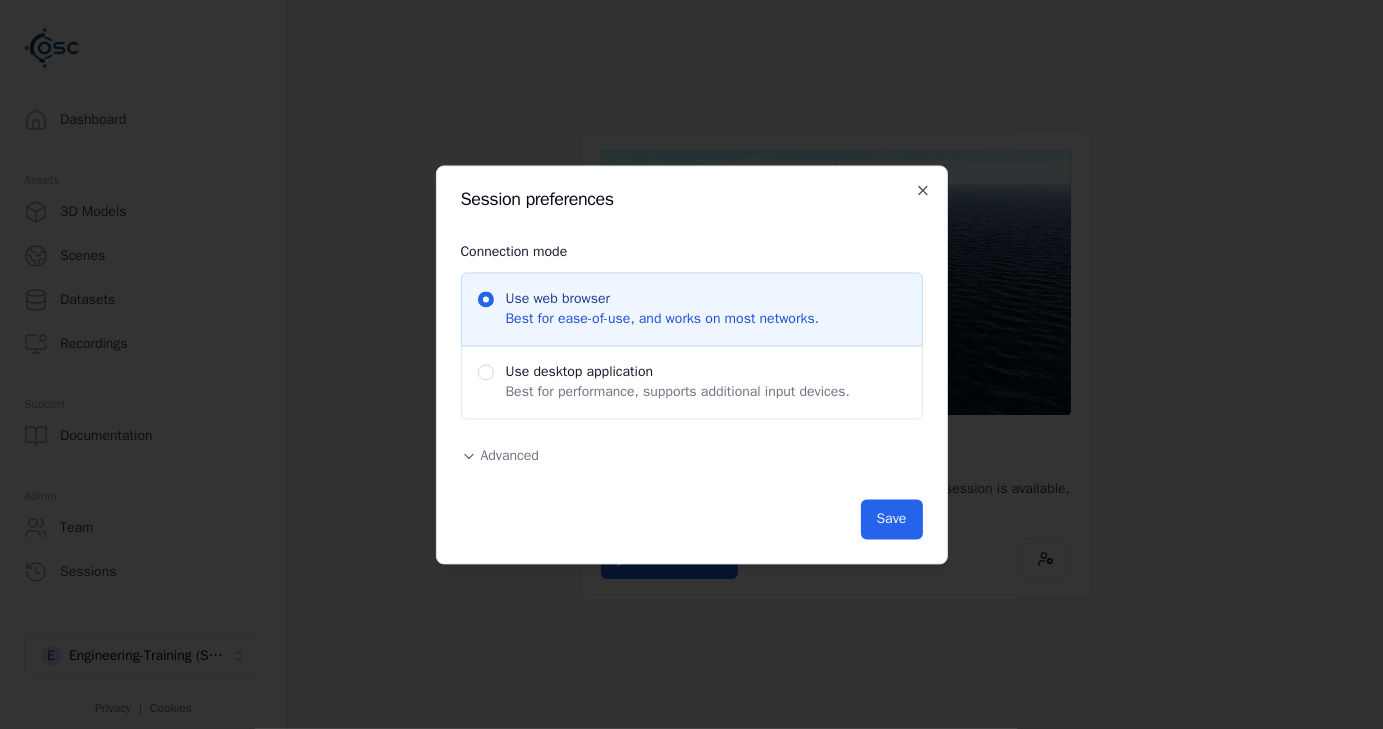 click 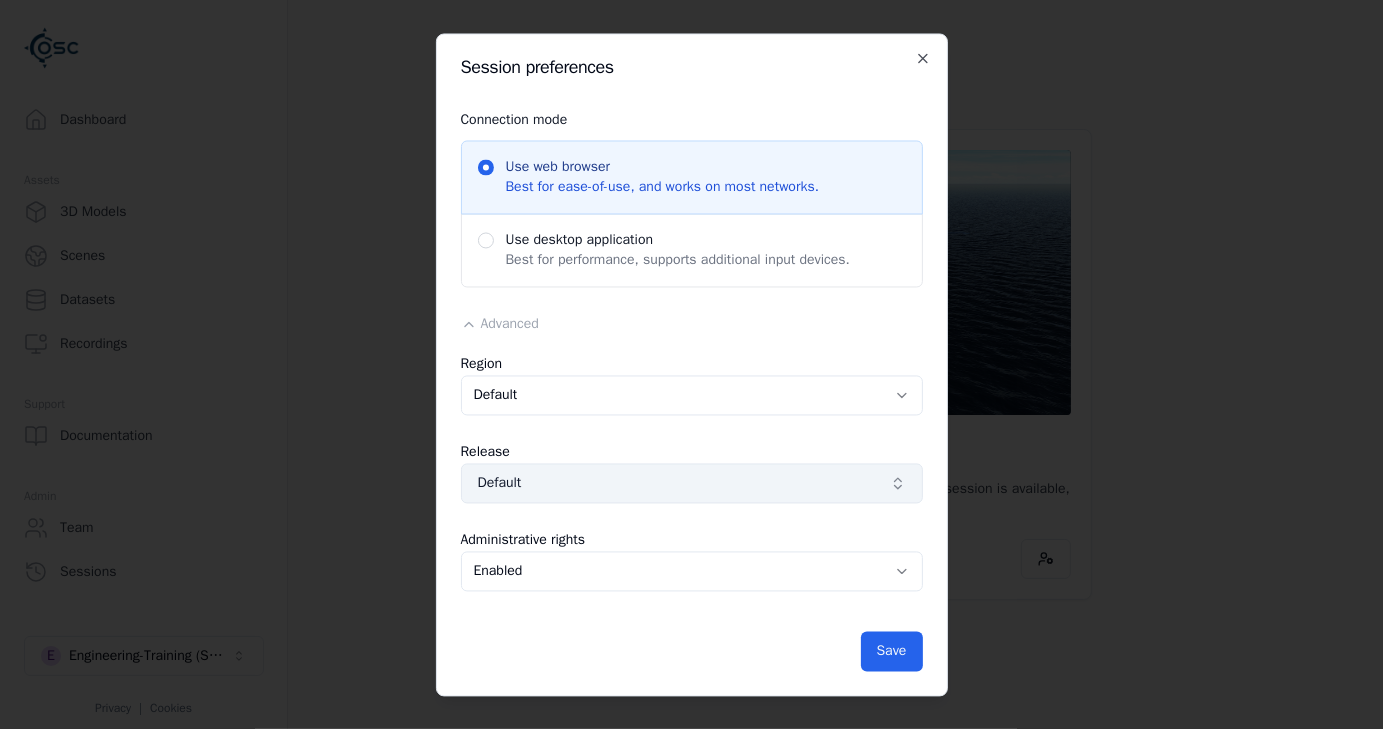 click on "Default" at bounding box center [680, 483] 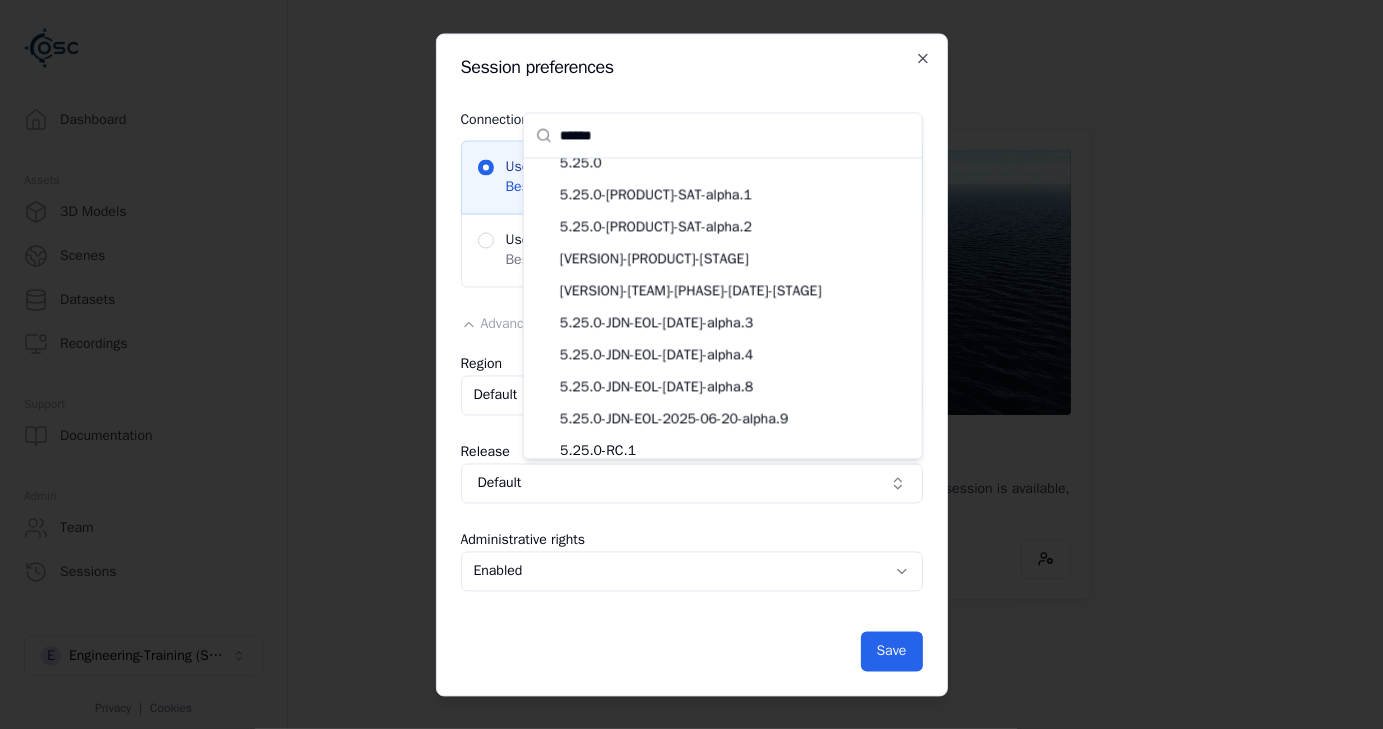 scroll, scrollTop: 0, scrollLeft: 0, axis: both 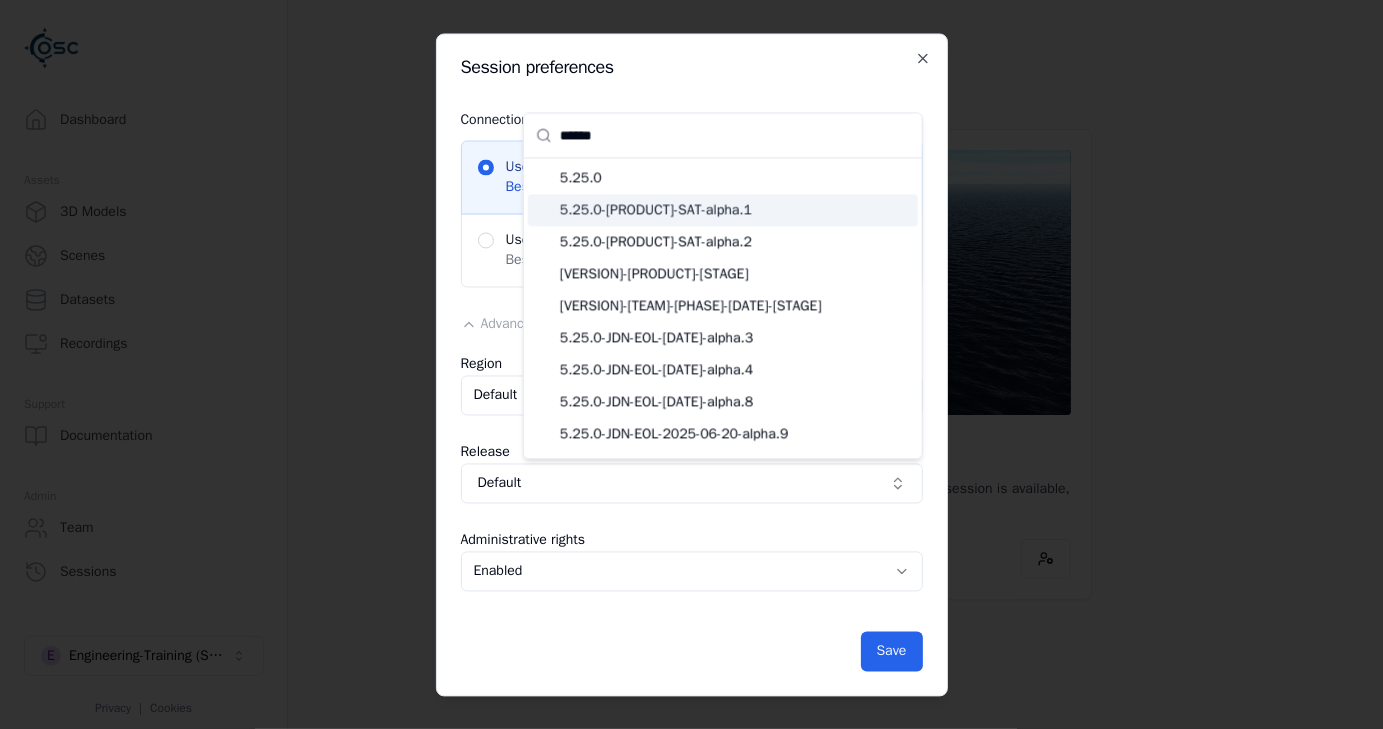 type on "******" 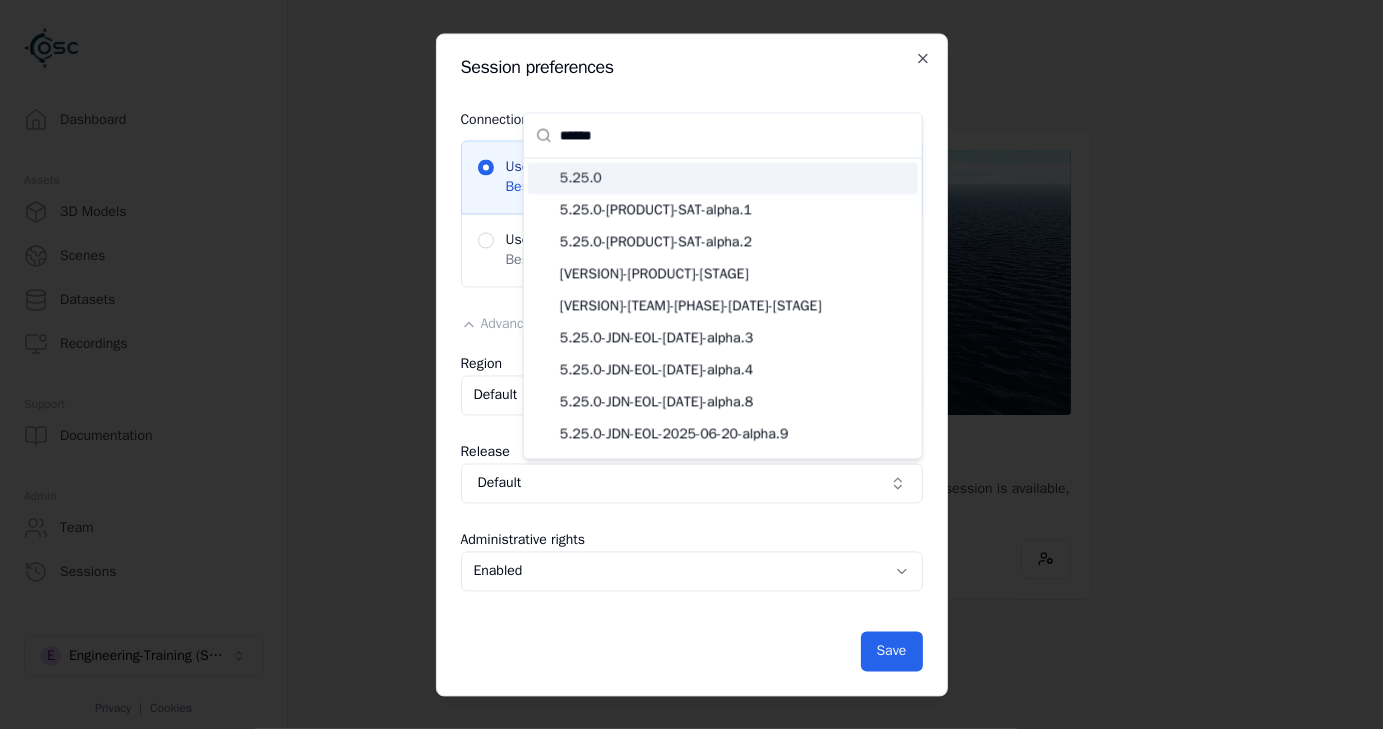 click on "5.25.0" at bounding box center (735, 178) 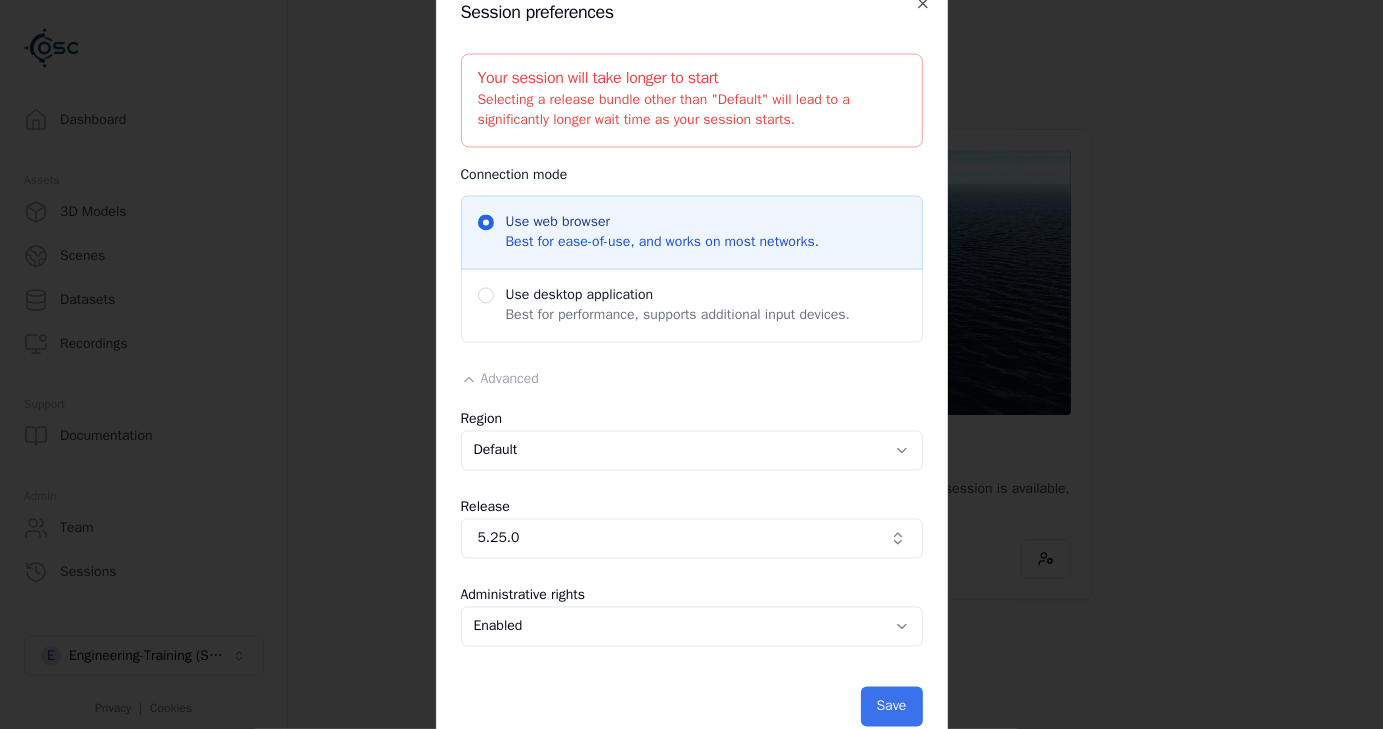 click on "Save" at bounding box center (892, 706) 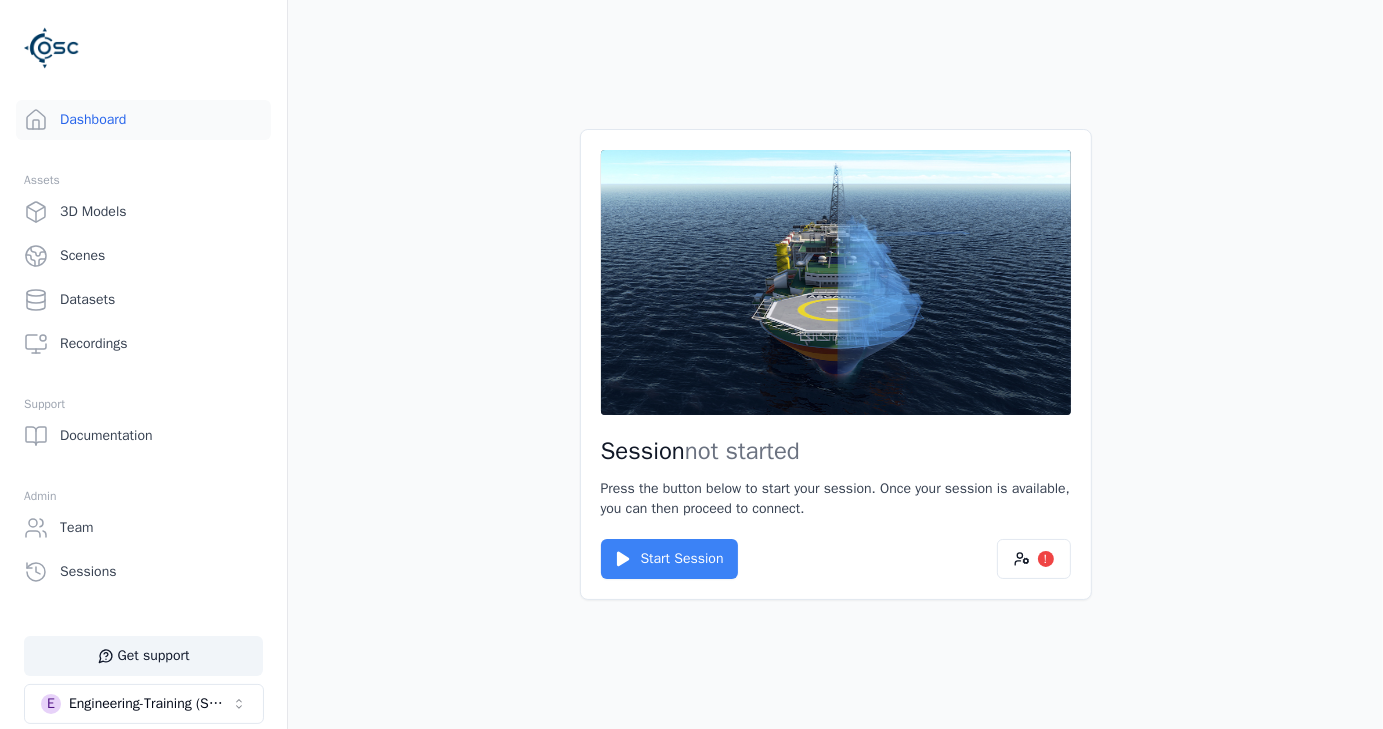 click on "Start Session" at bounding box center (669, 559) 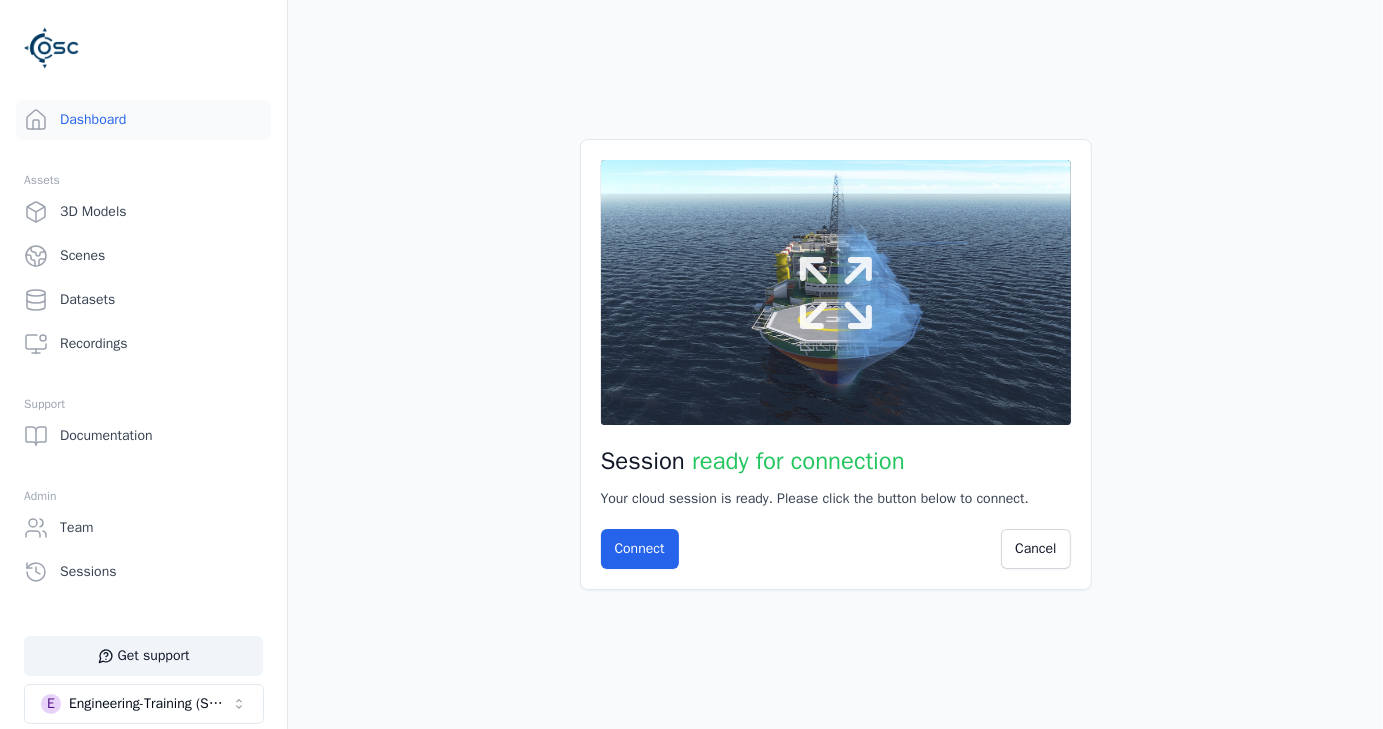 click 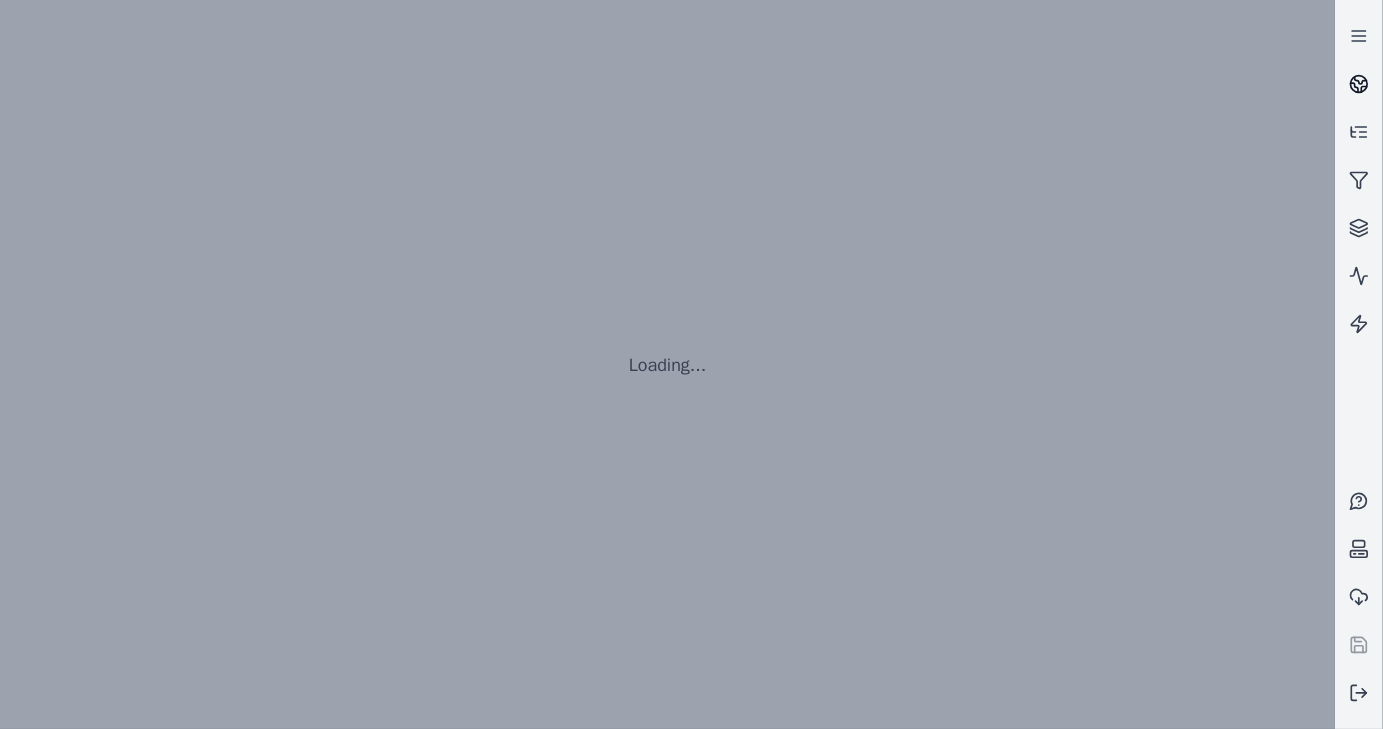 click 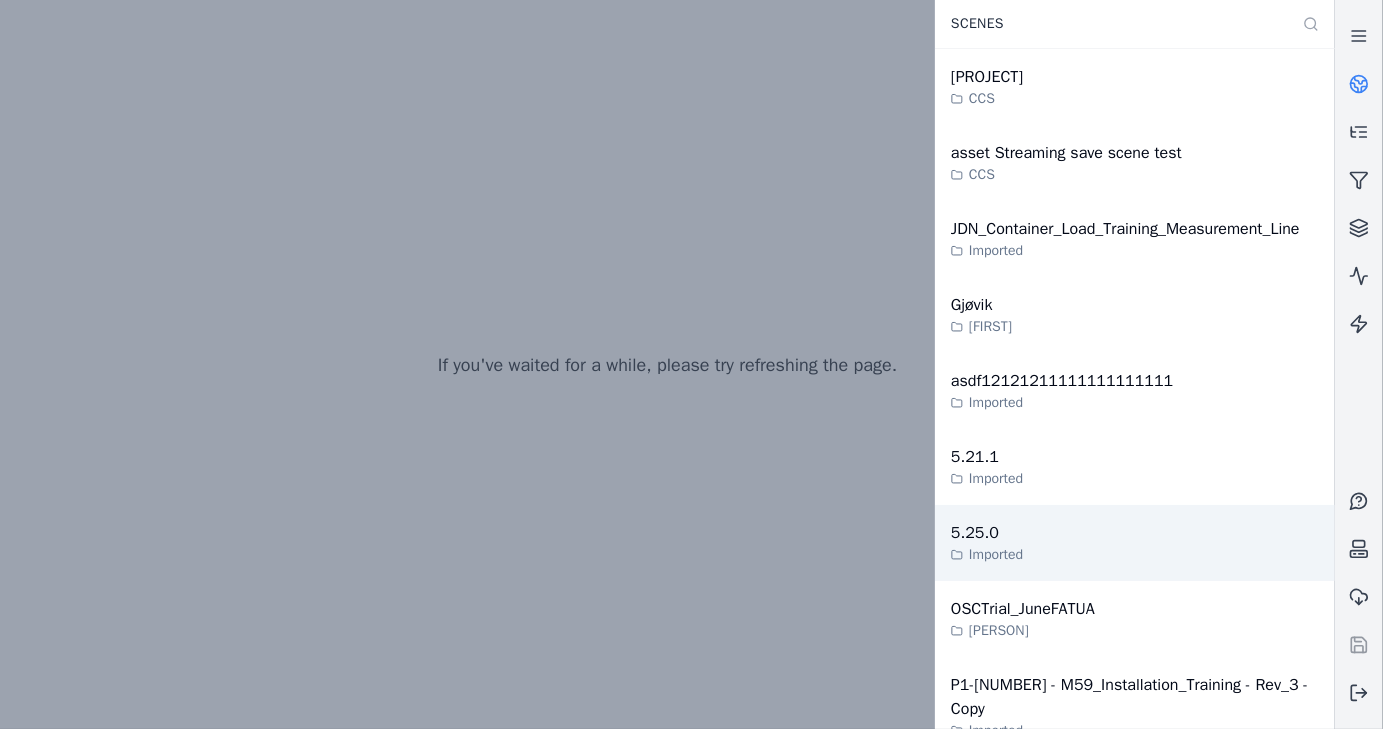 click on "5.25.0 Imported" at bounding box center (1135, 543) 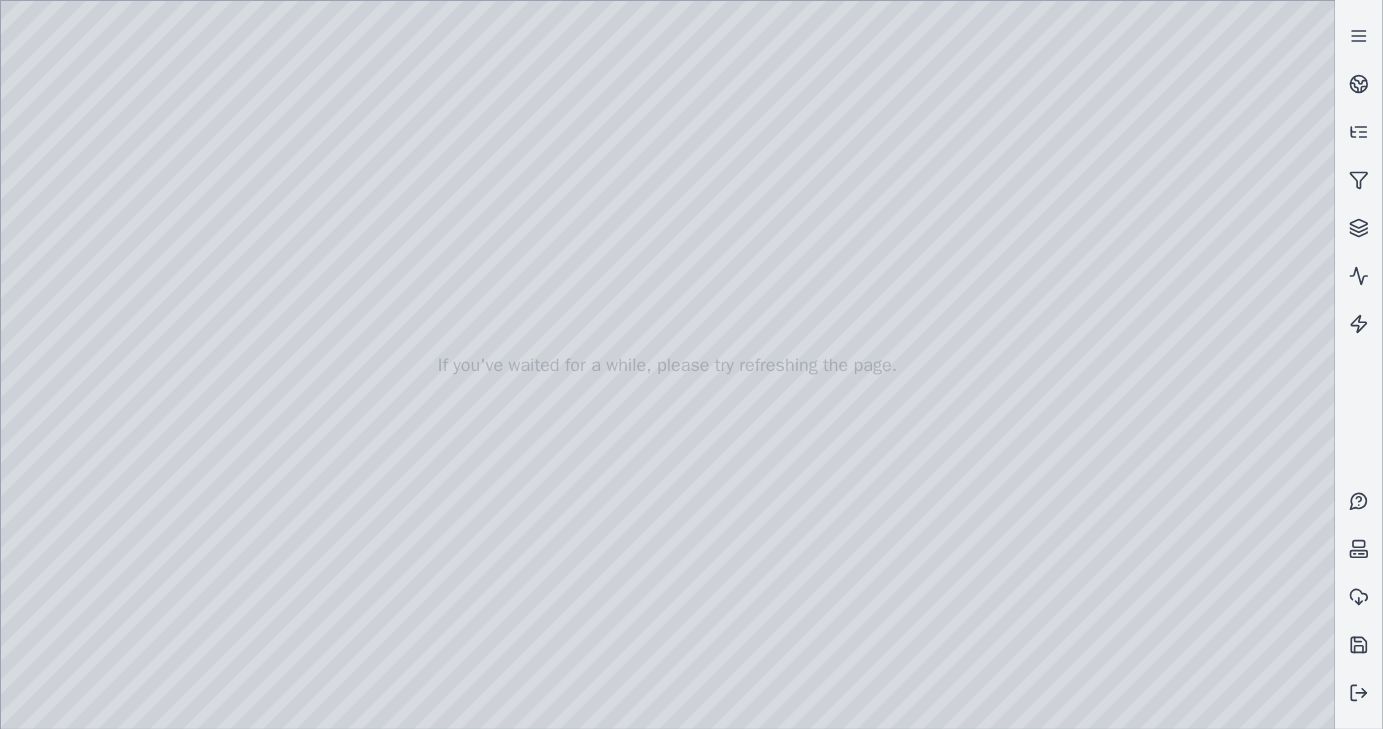 click at bounding box center [668, 365] 